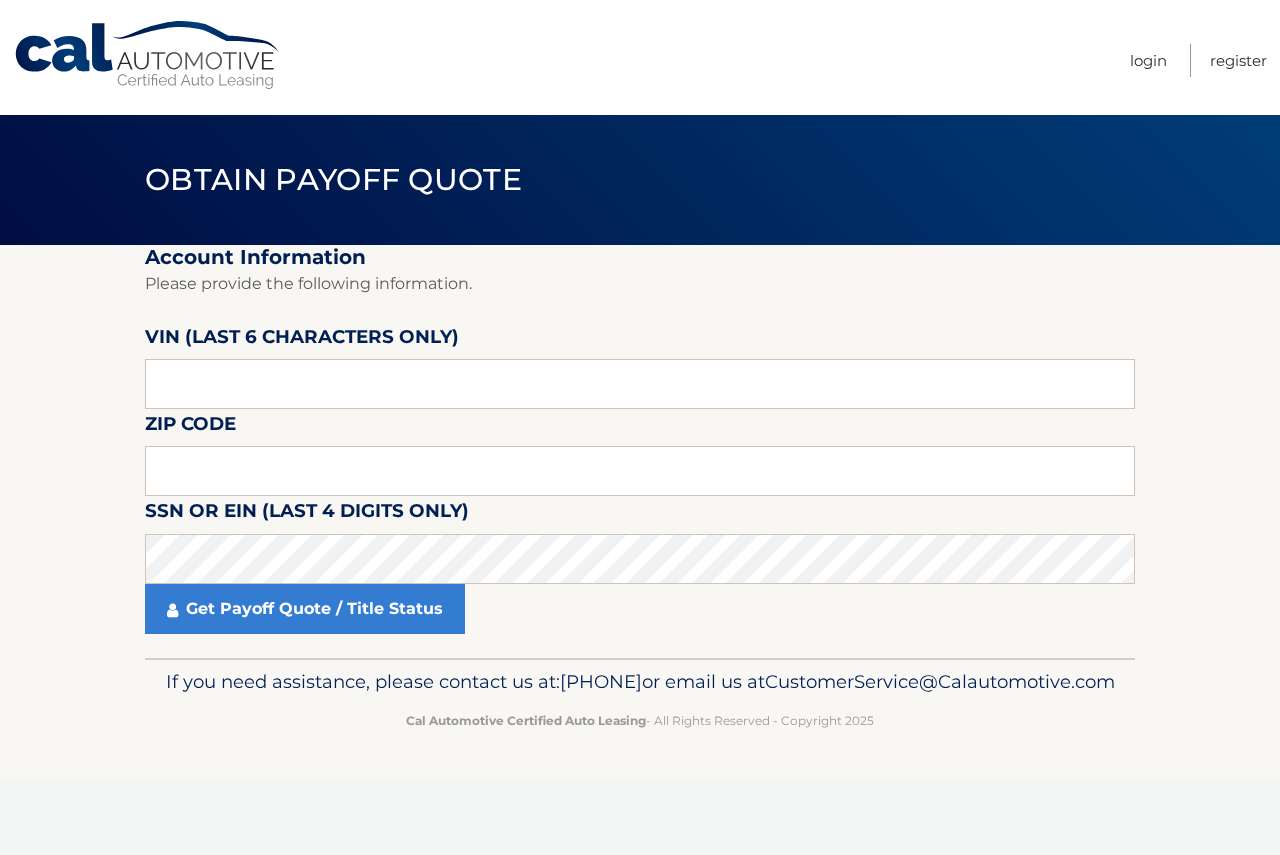 scroll, scrollTop: 0, scrollLeft: 0, axis: both 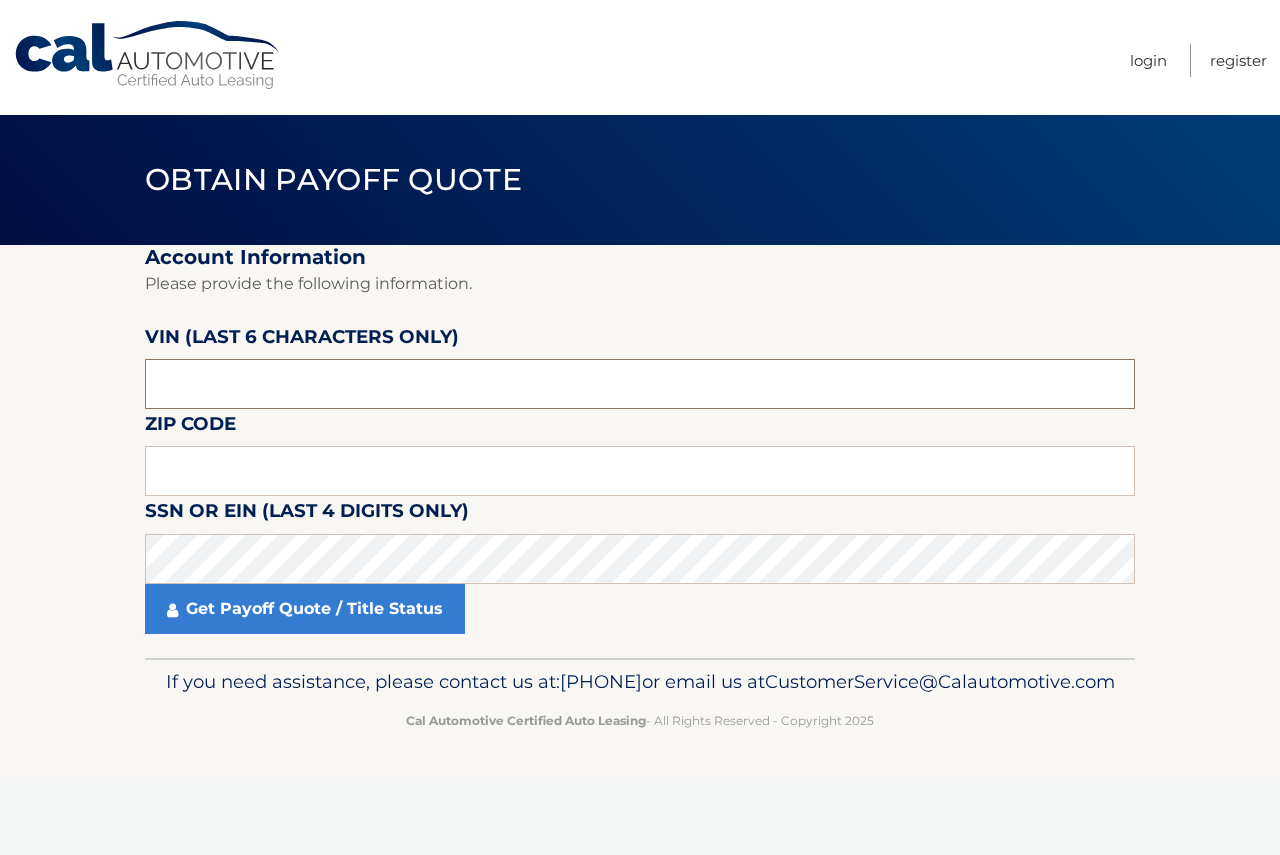 click at bounding box center (640, 384) 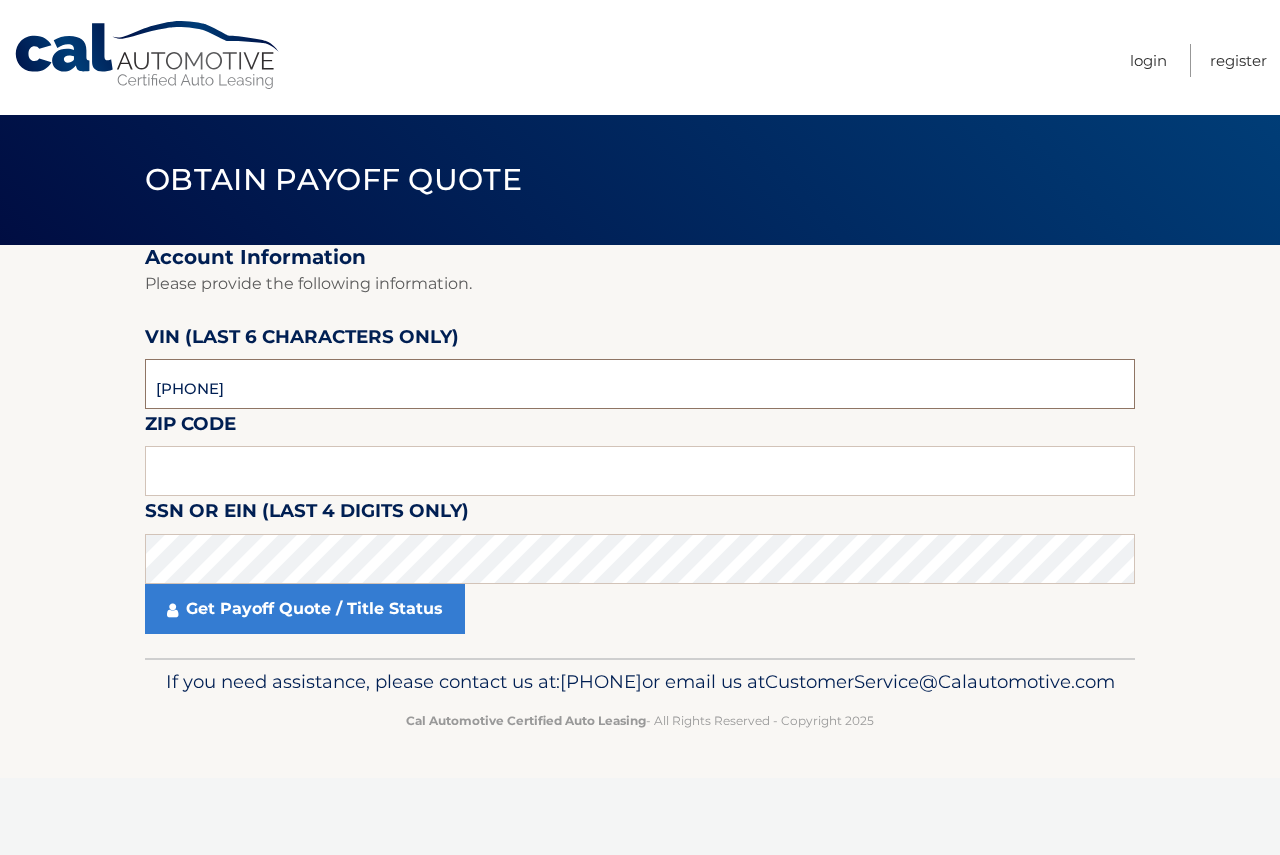 type on "504468" 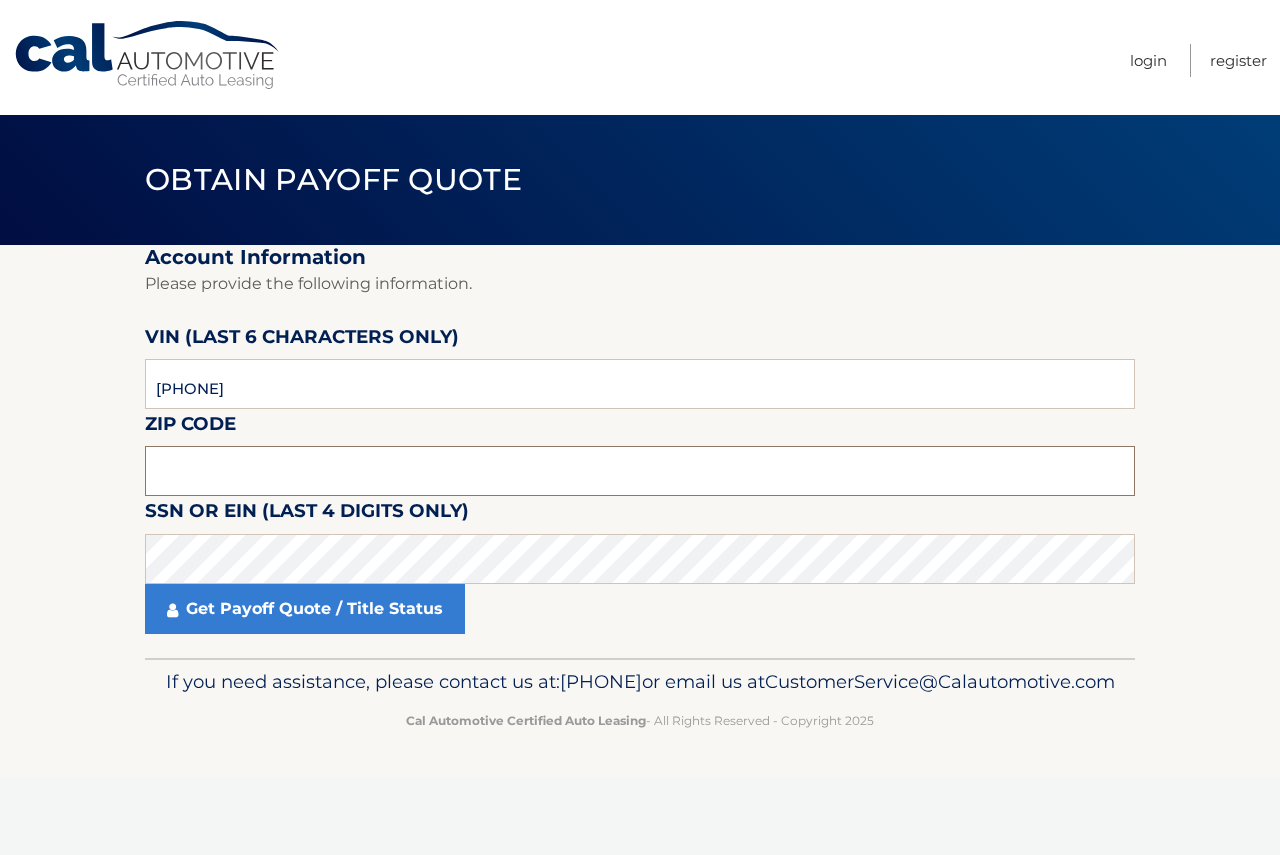click at bounding box center [640, 471] 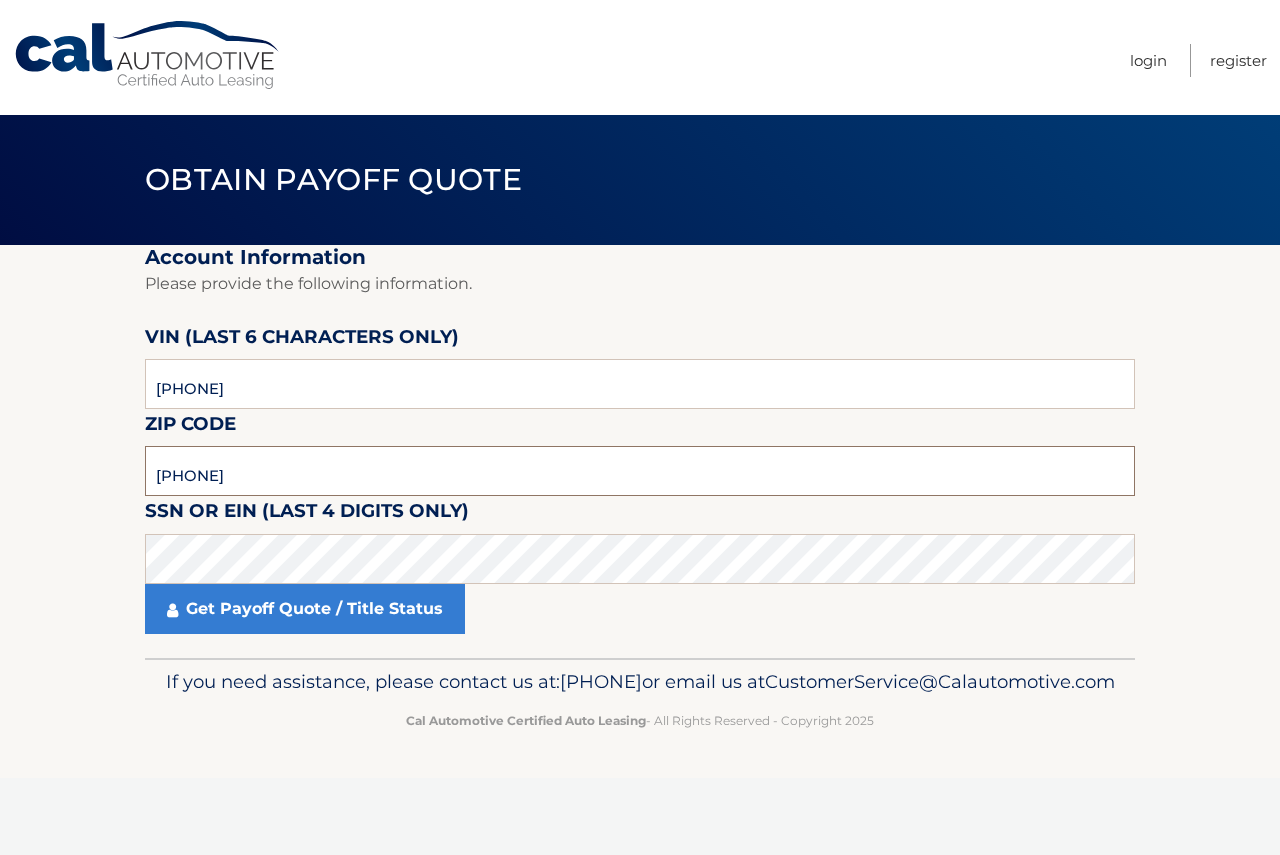 type on "07712" 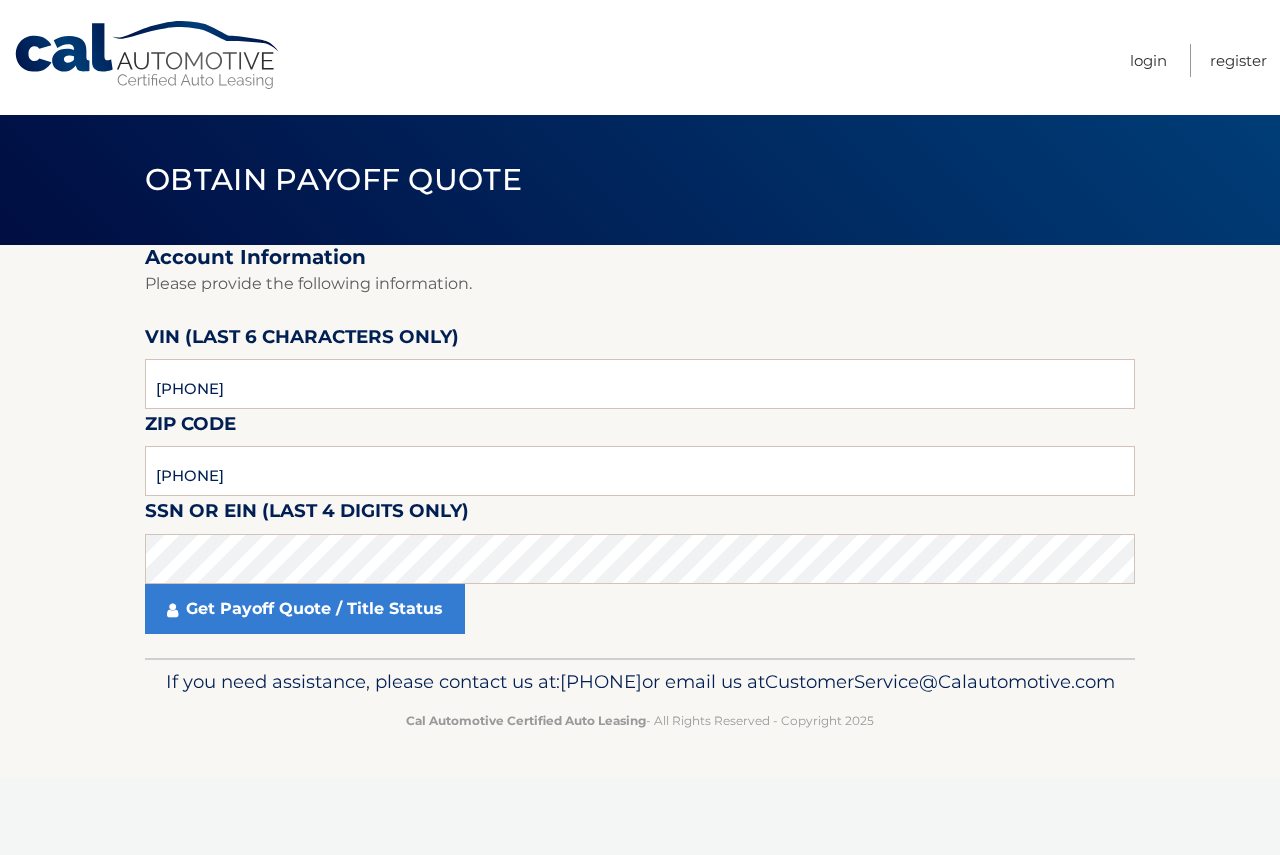 click on "SSN or EIN (last 4 digits only)" at bounding box center (307, 514) 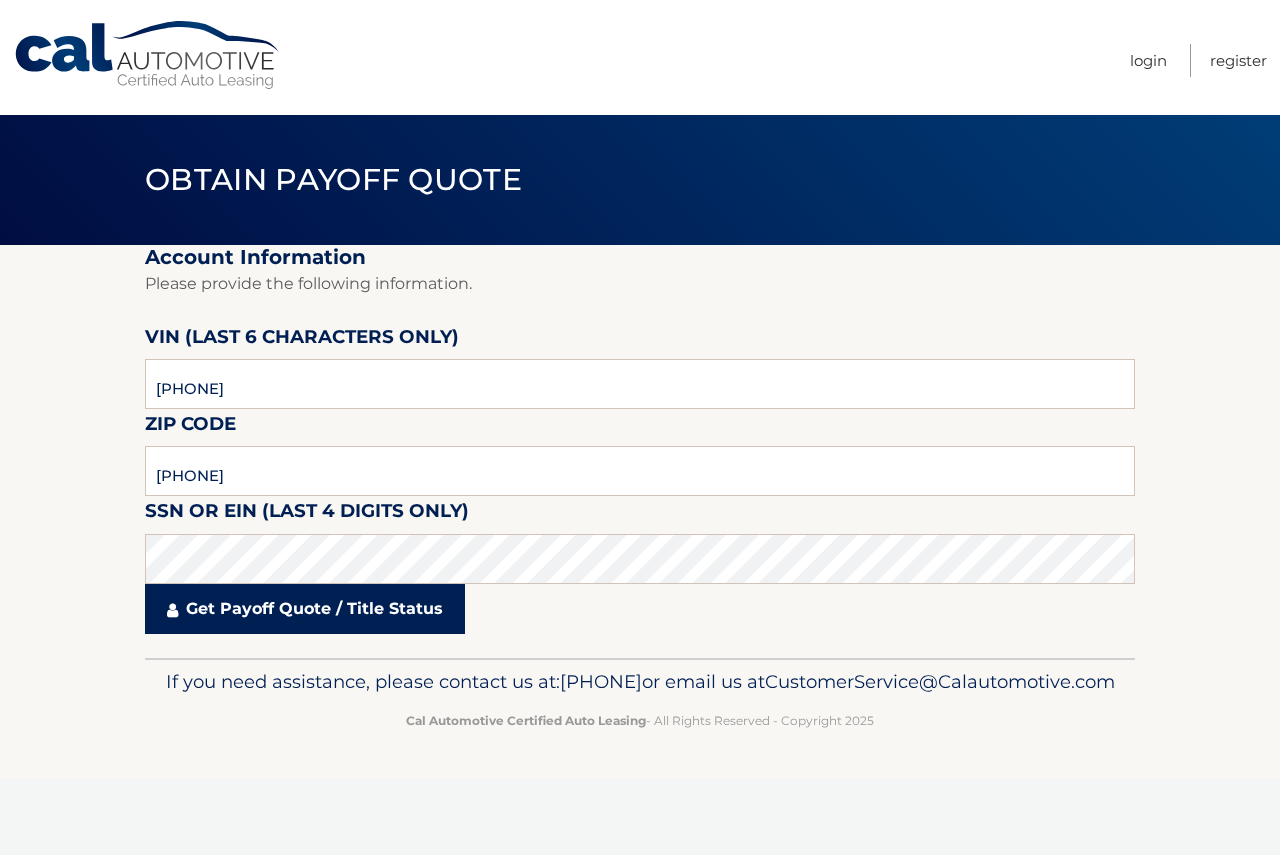 click on "Get Payoff Quote / Title Status" at bounding box center [305, 609] 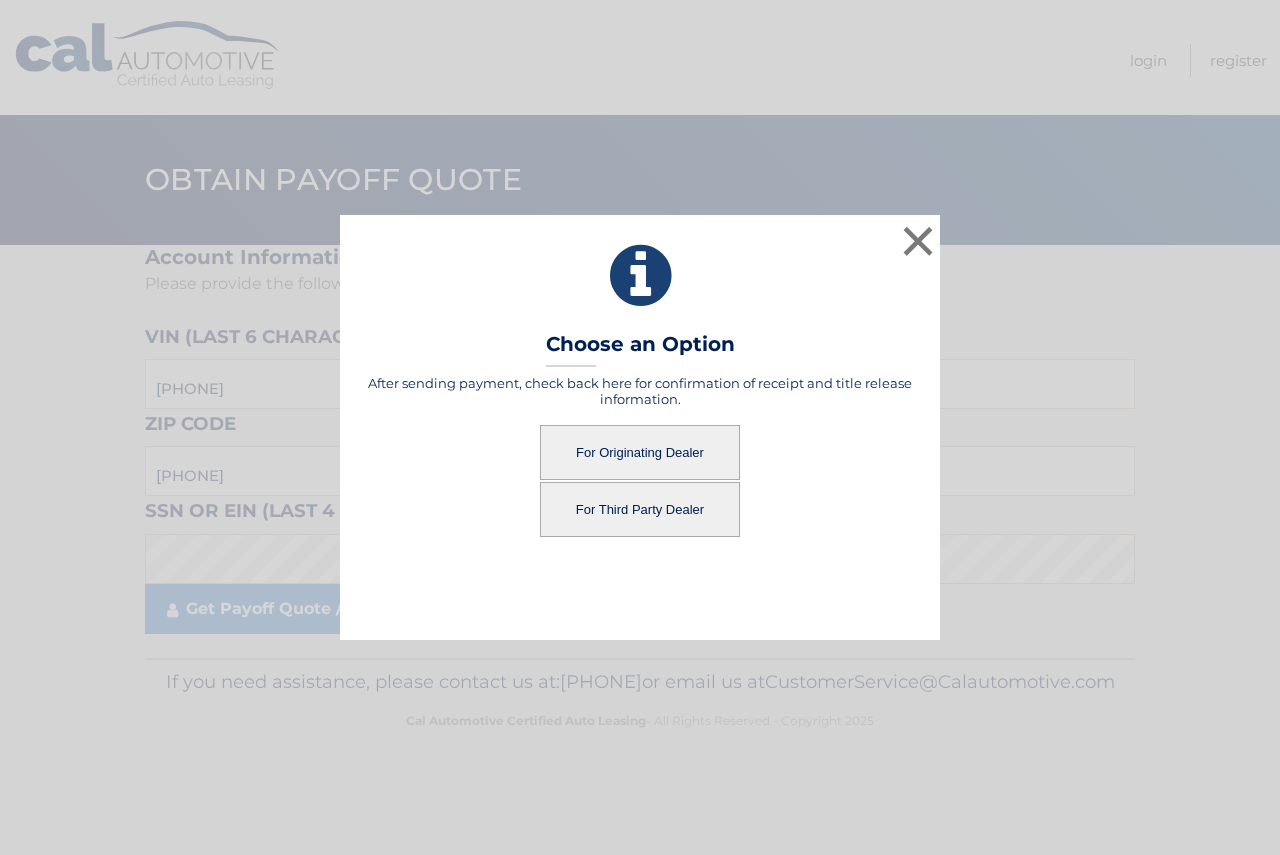 click on "For Originating Dealer" at bounding box center (640, 452) 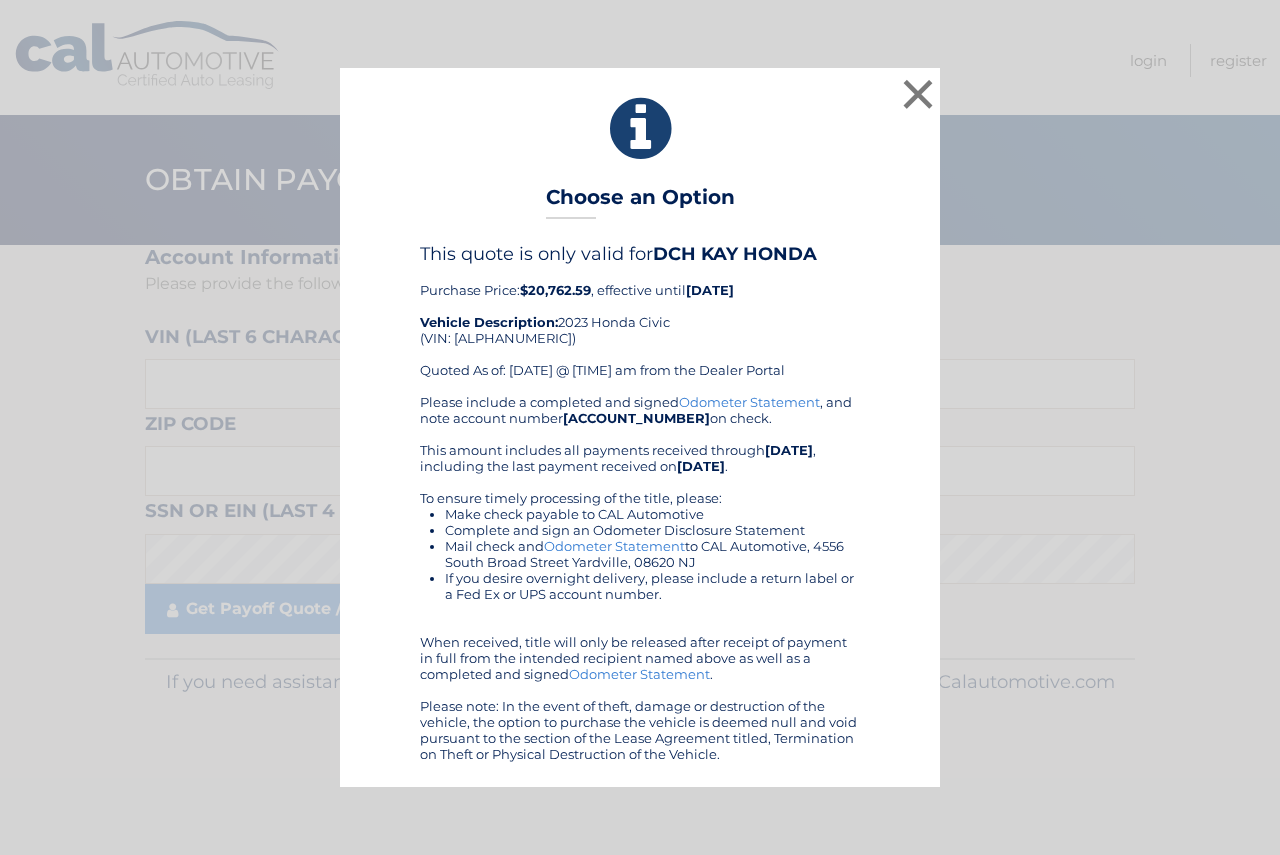 scroll, scrollTop: 0, scrollLeft: 0, axis: both 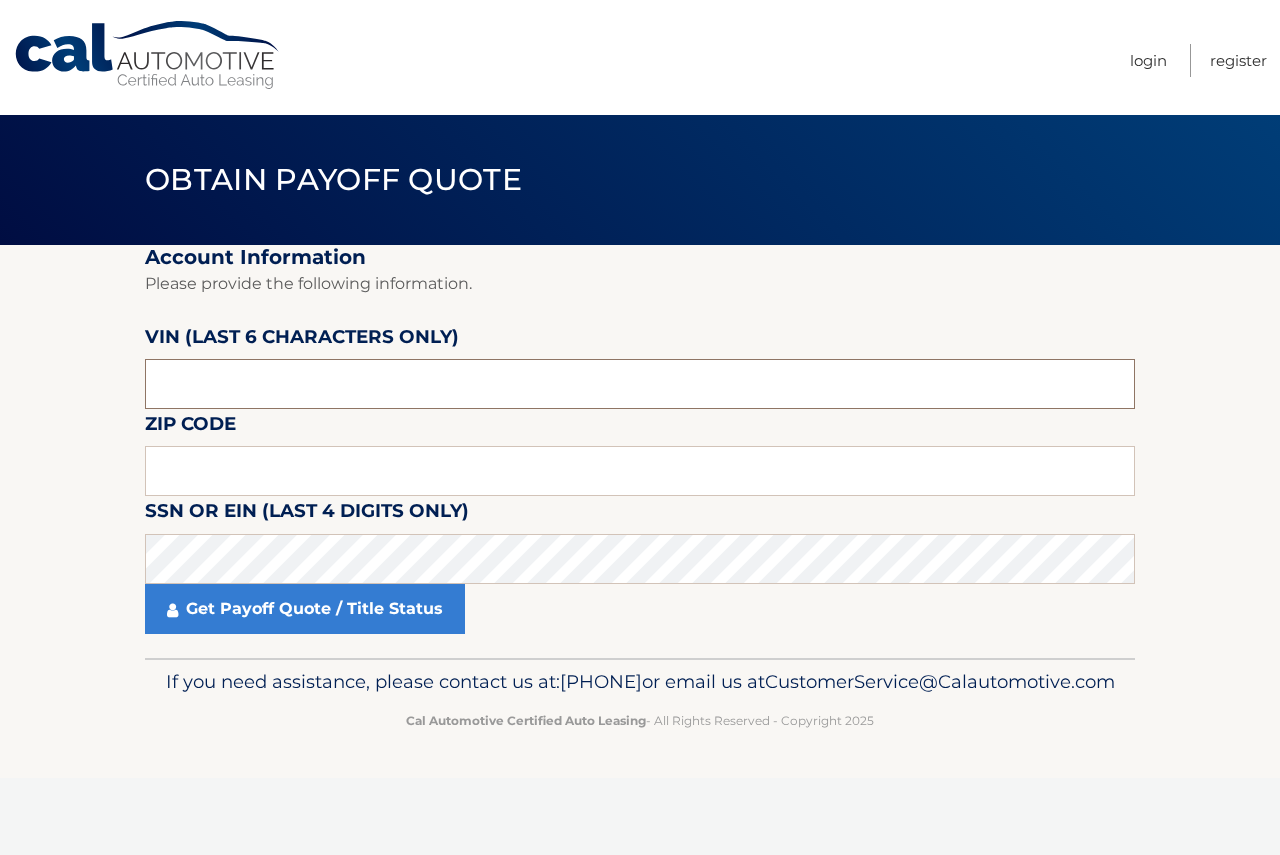 click at bounding box center (640, 384) 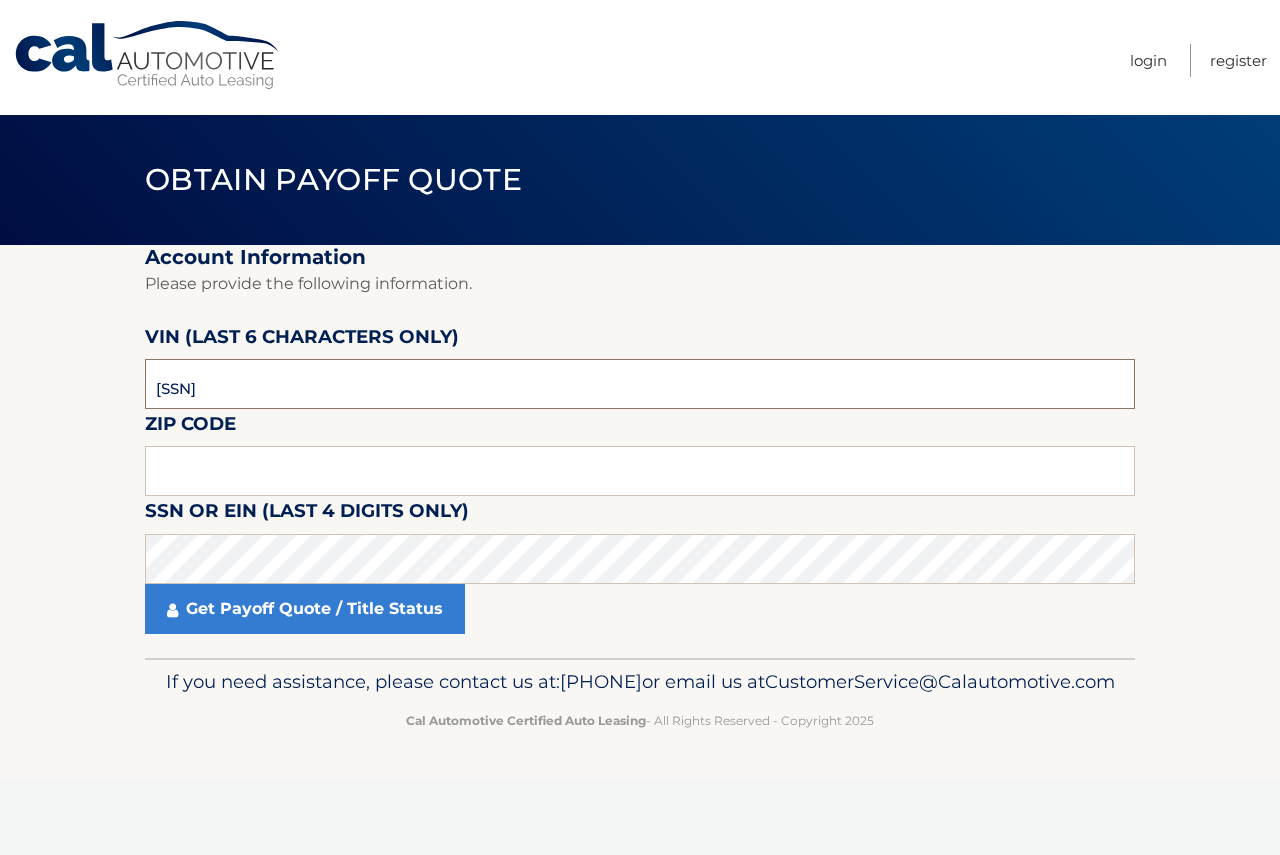 type on "017486" 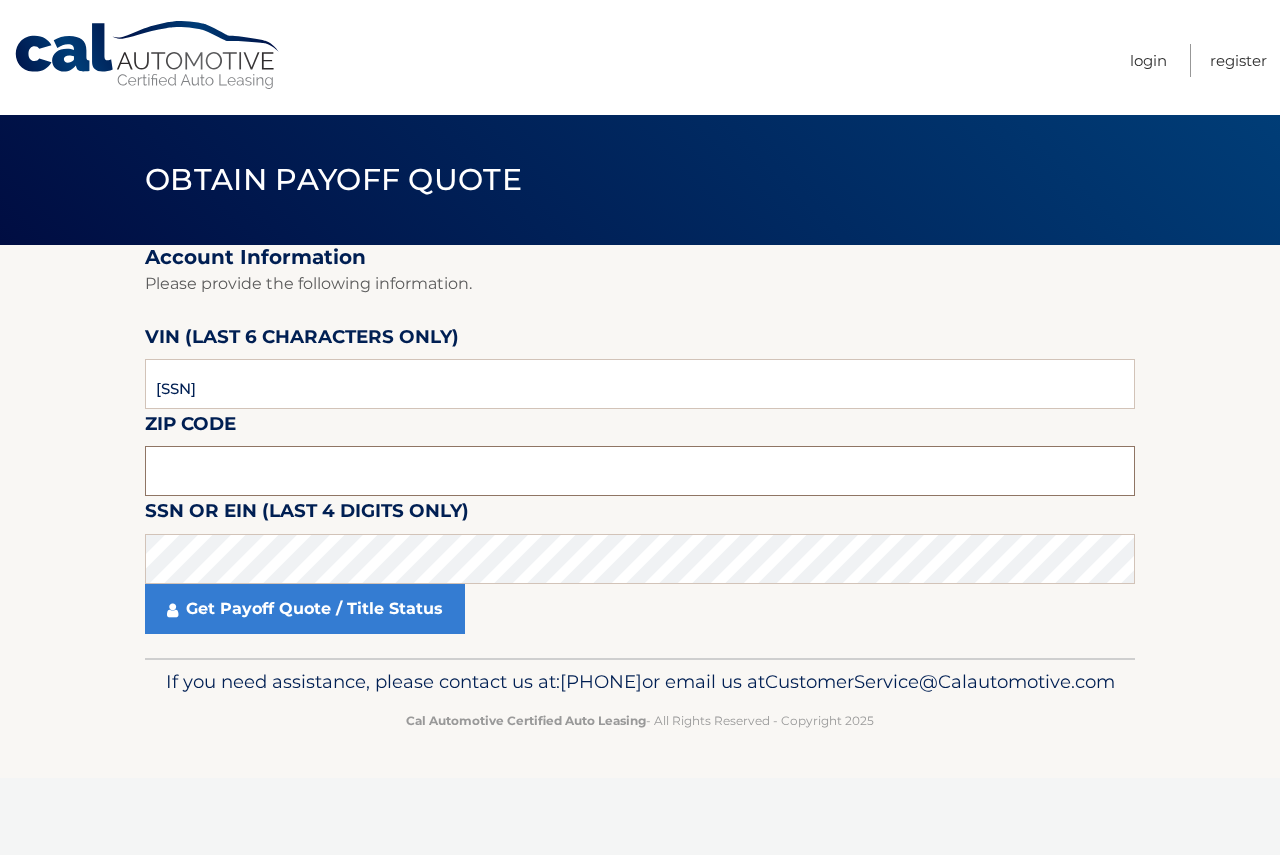 click at bounding box center [640, 471] 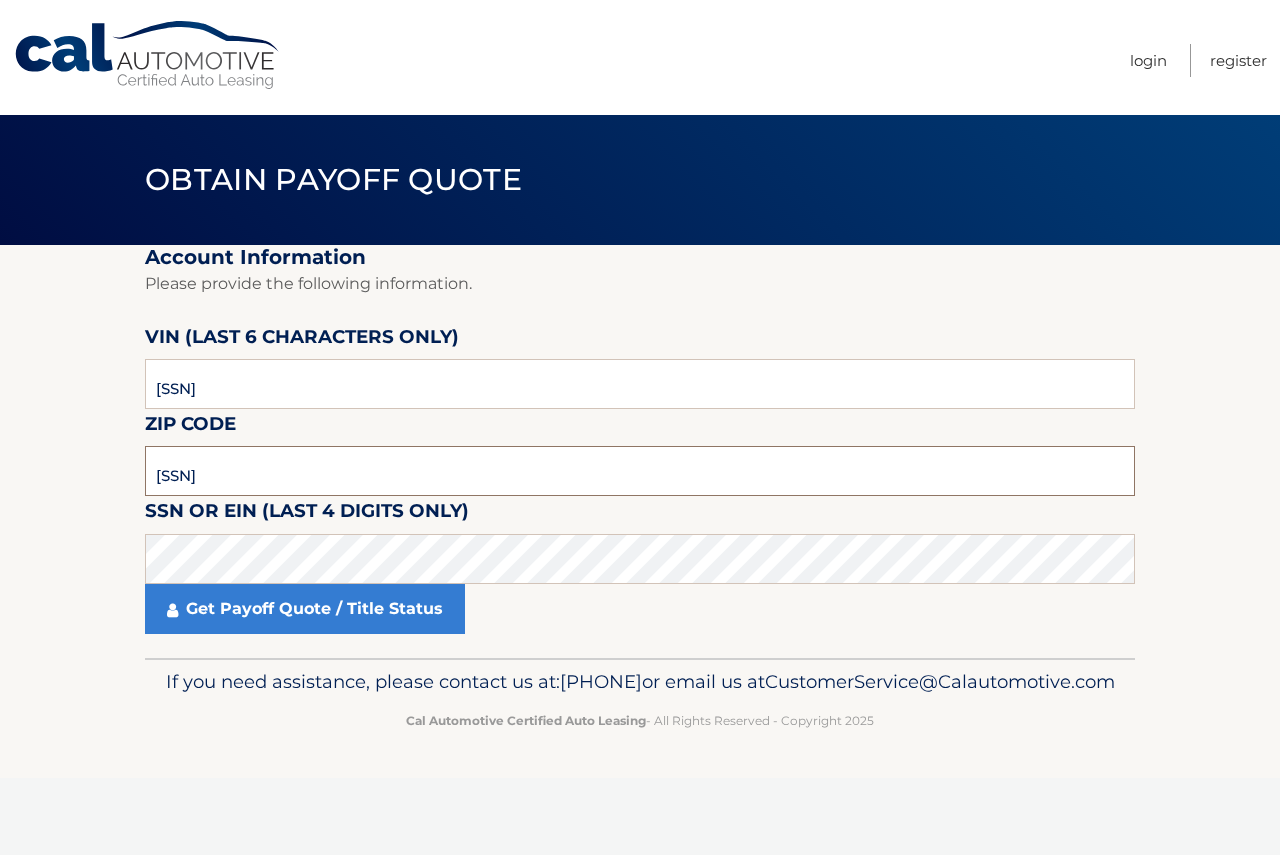 type on "08723" 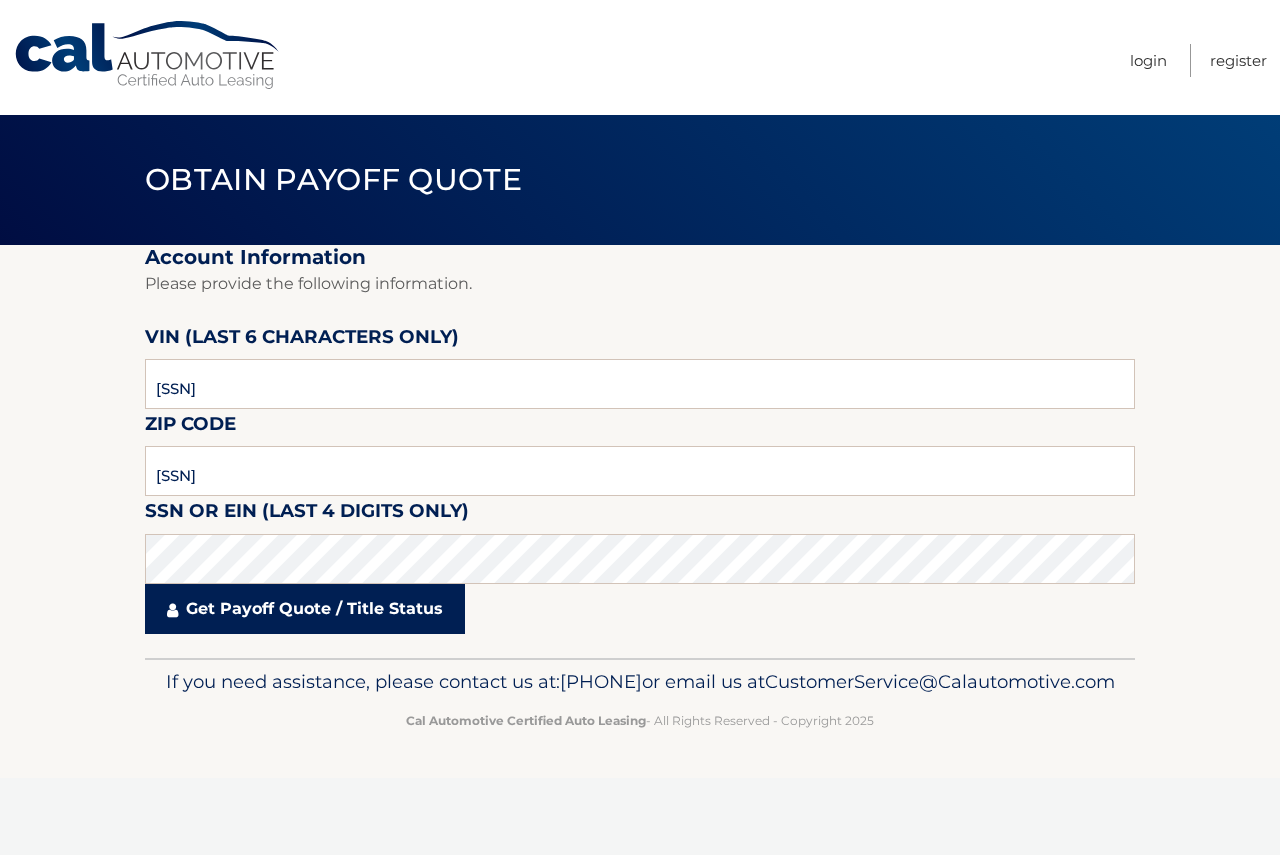 click on "Get Payoff Quote / Title Status" at bounding box center [305, 609] 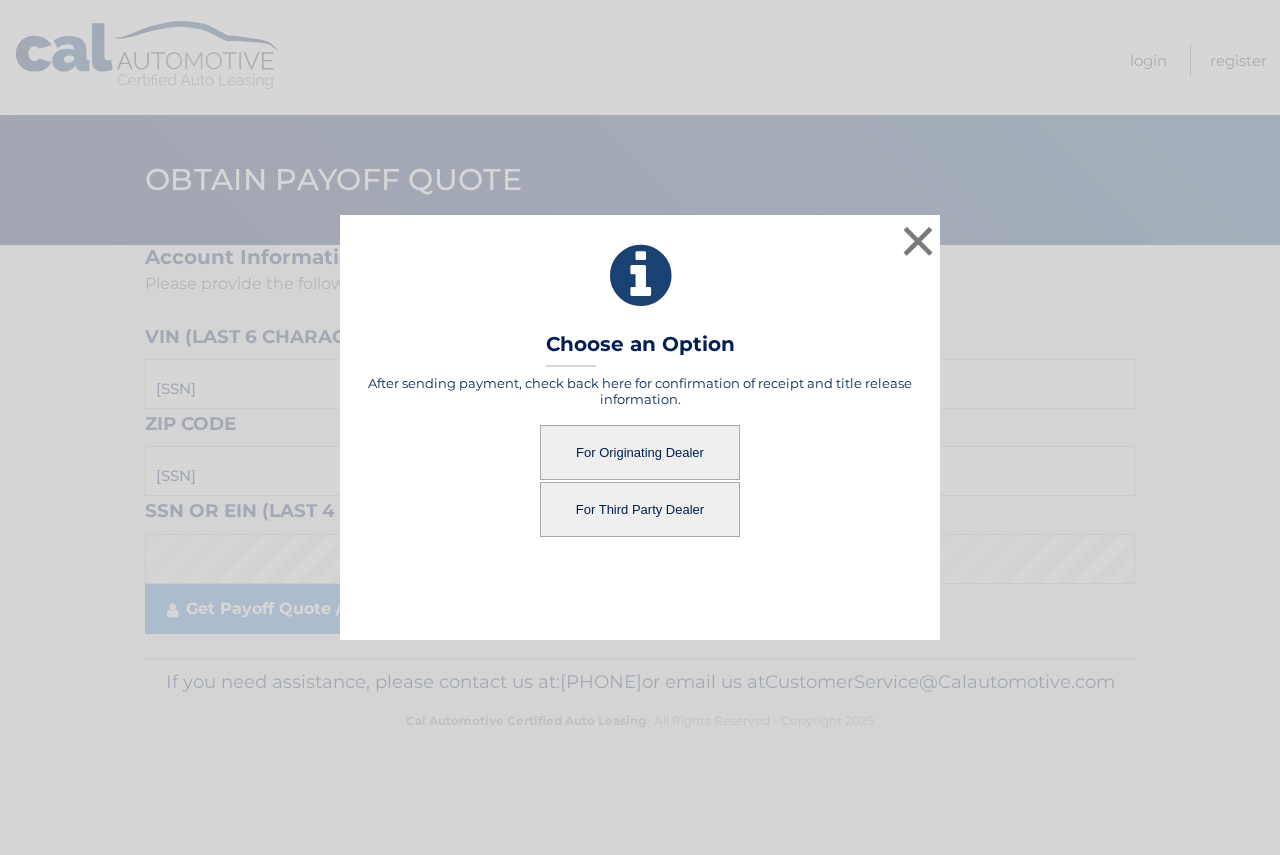 click on "For Originating Dealer" at bounding box center [640, 452] 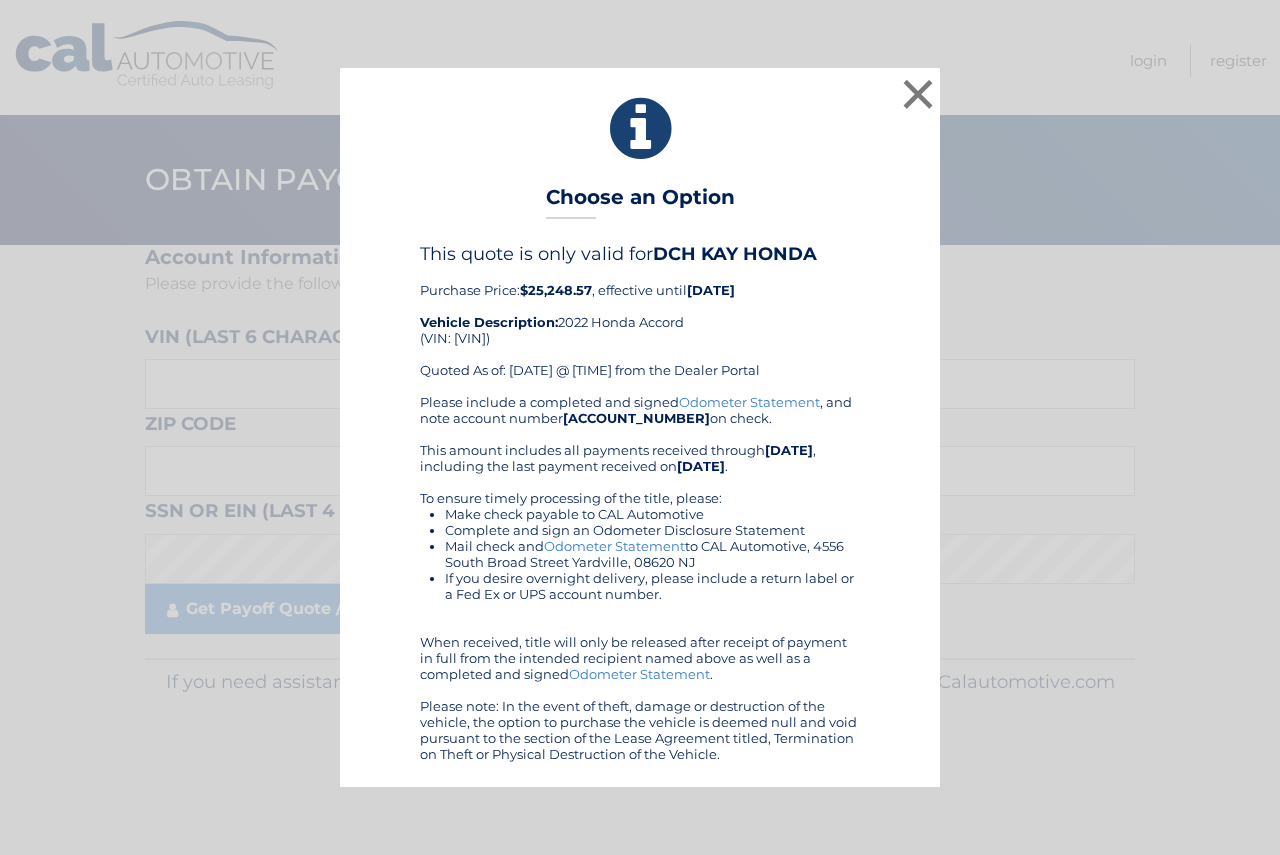 scroll, scrollTop: 0, scrollLeft: 0, axis: both 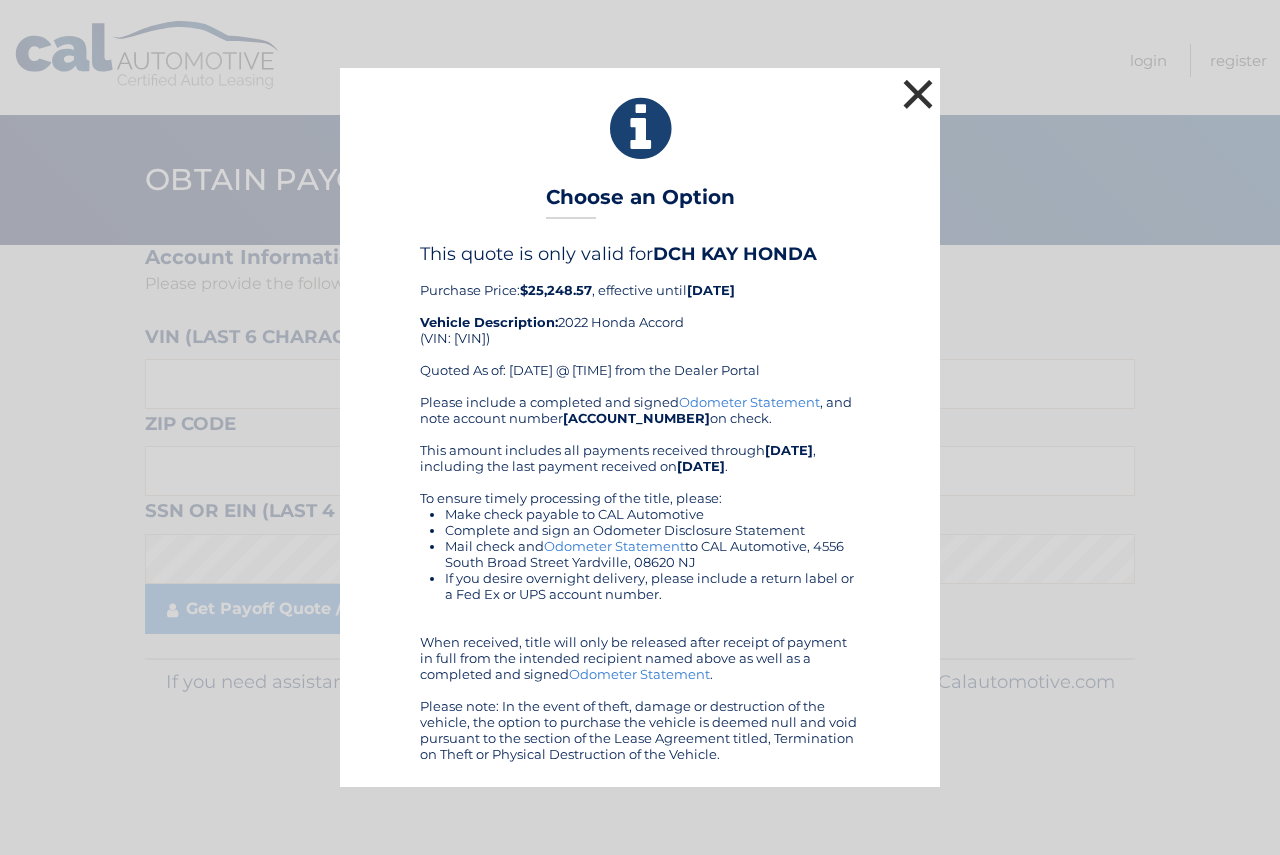 click on "×" at bounding box center (918, 94) 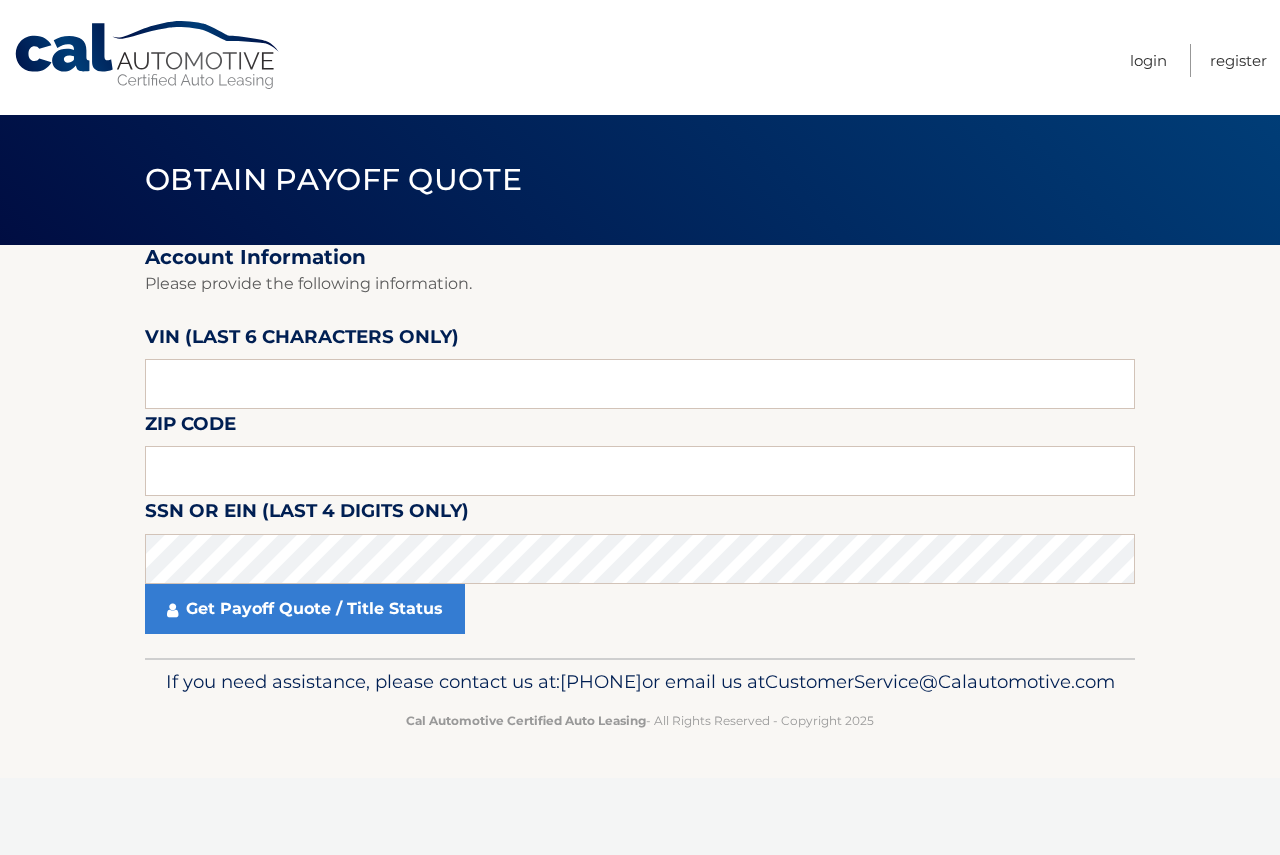 scroll, scrollTop: 0, scrollLeft: 0, axis: both 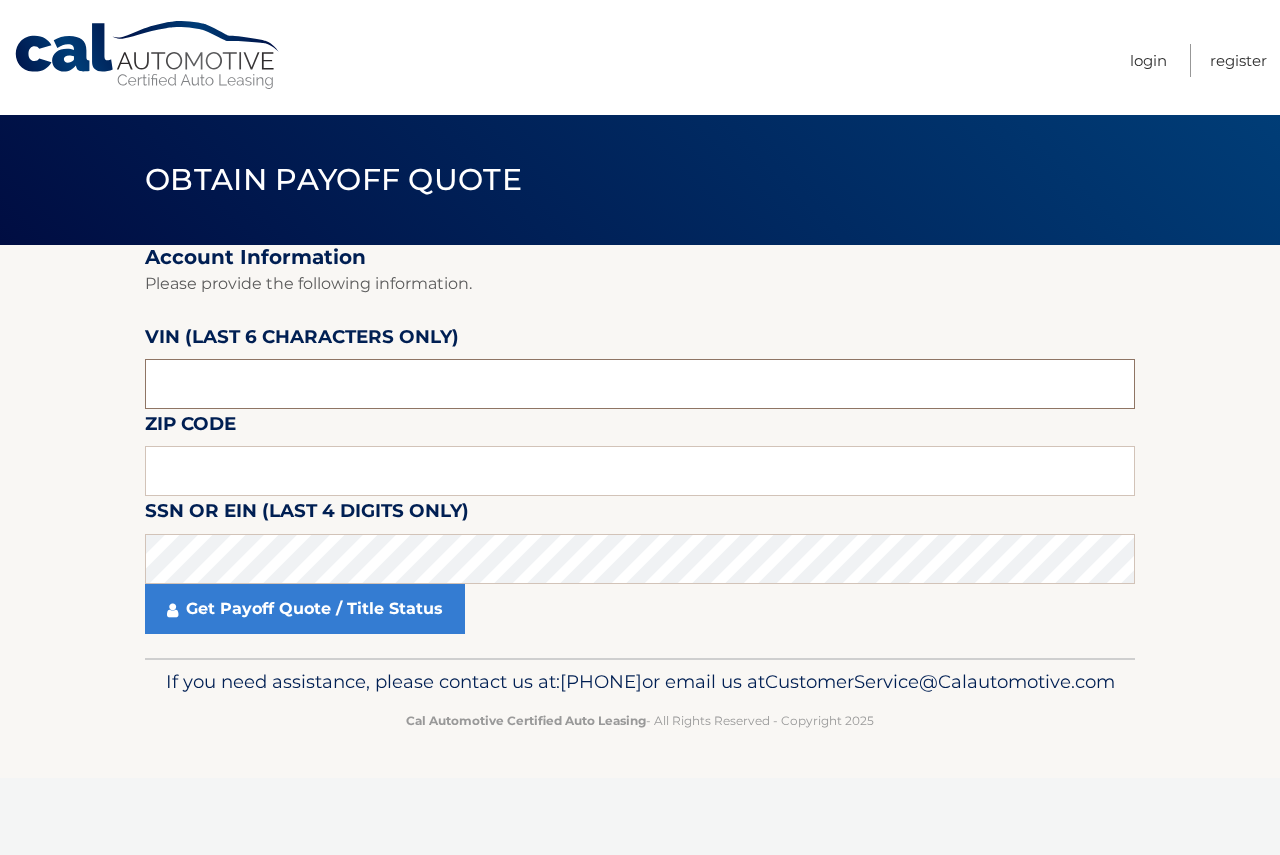 click at bounding box center (640, 384) 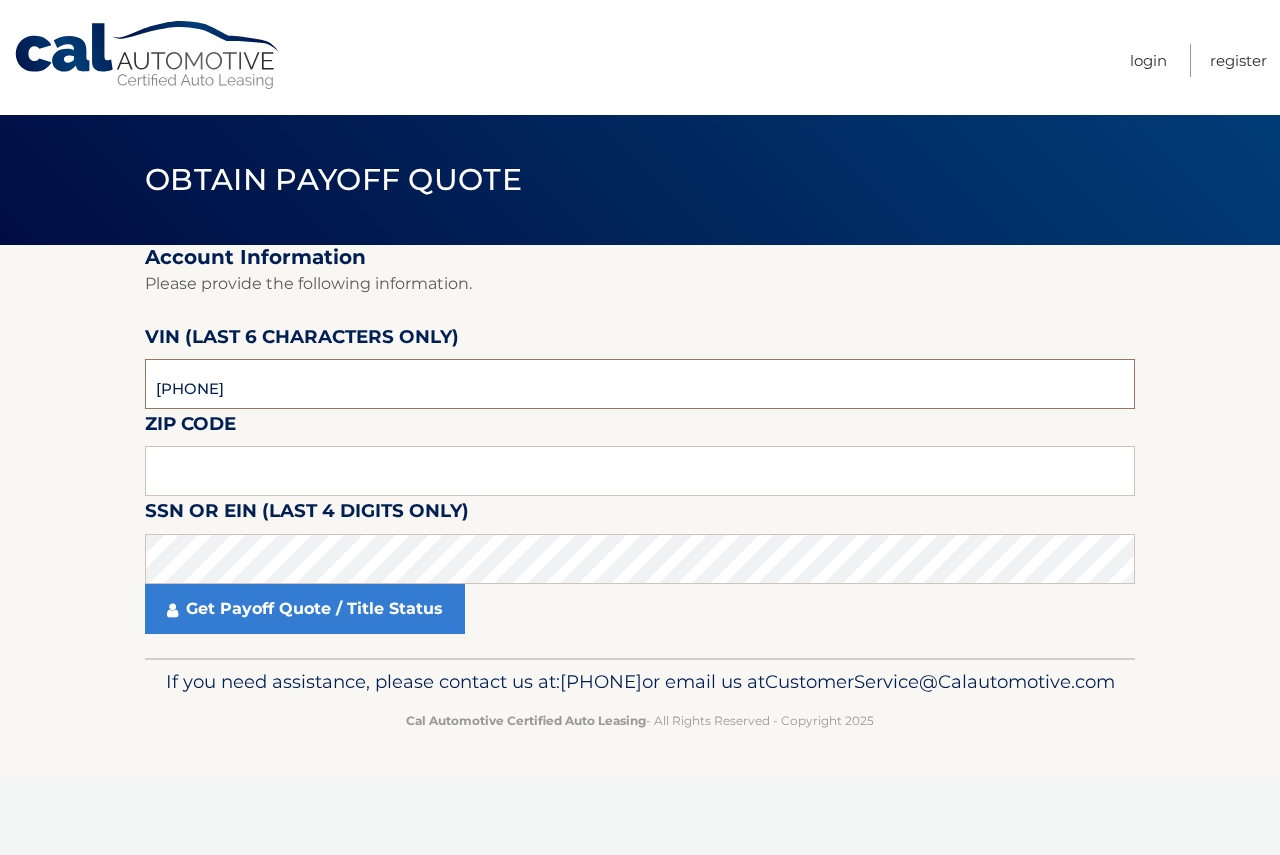 type on "007188" 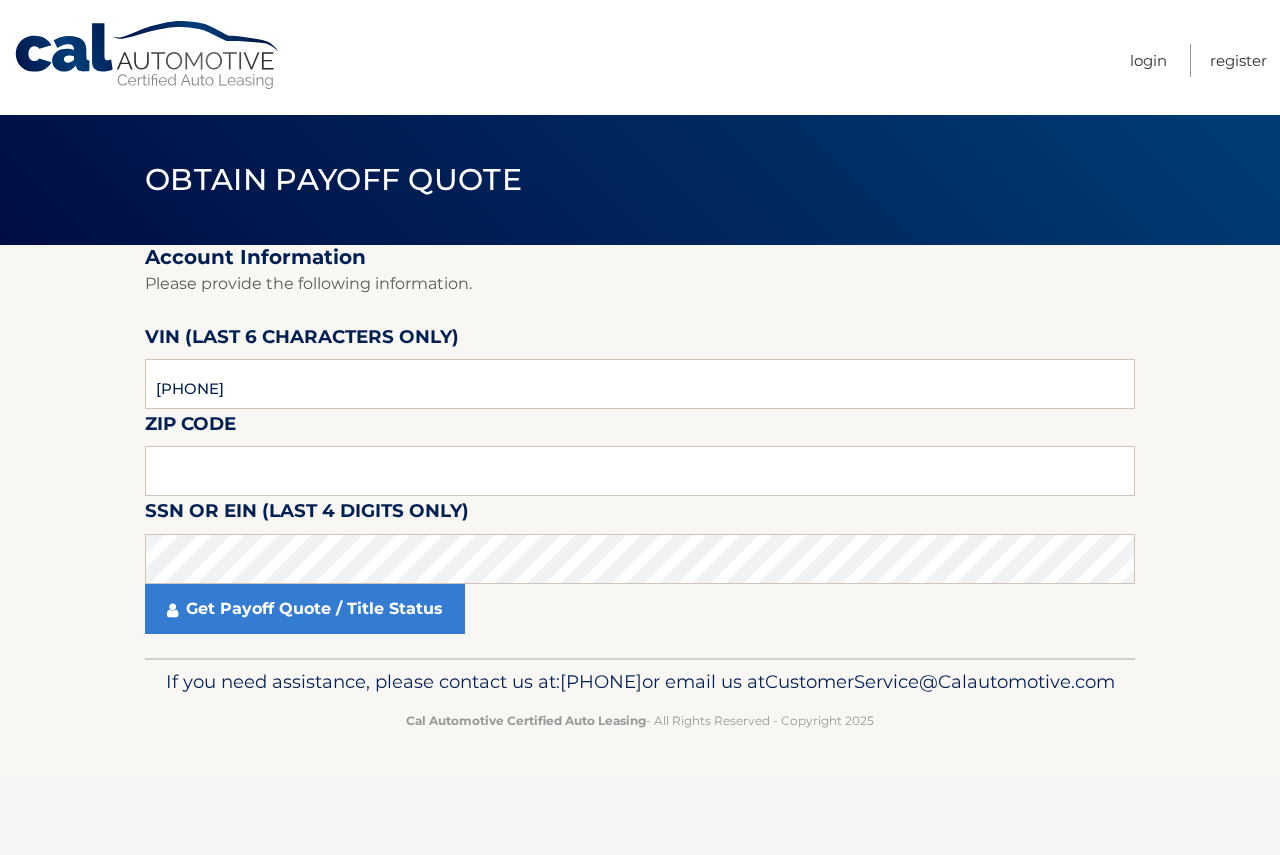 click on "SSN or EIN (last 4 digits only)" at bounding box center [307, 514] 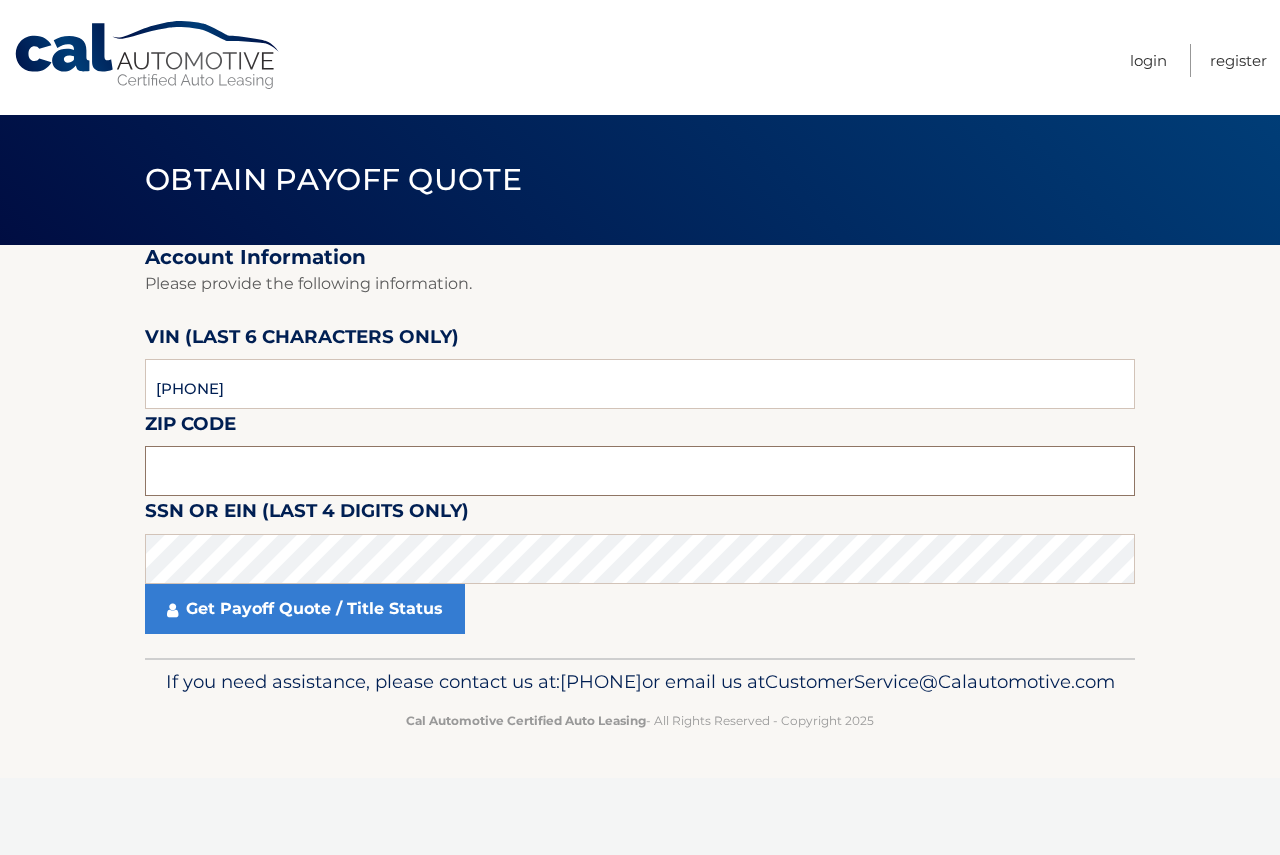 click at bounding box center [640, 471] 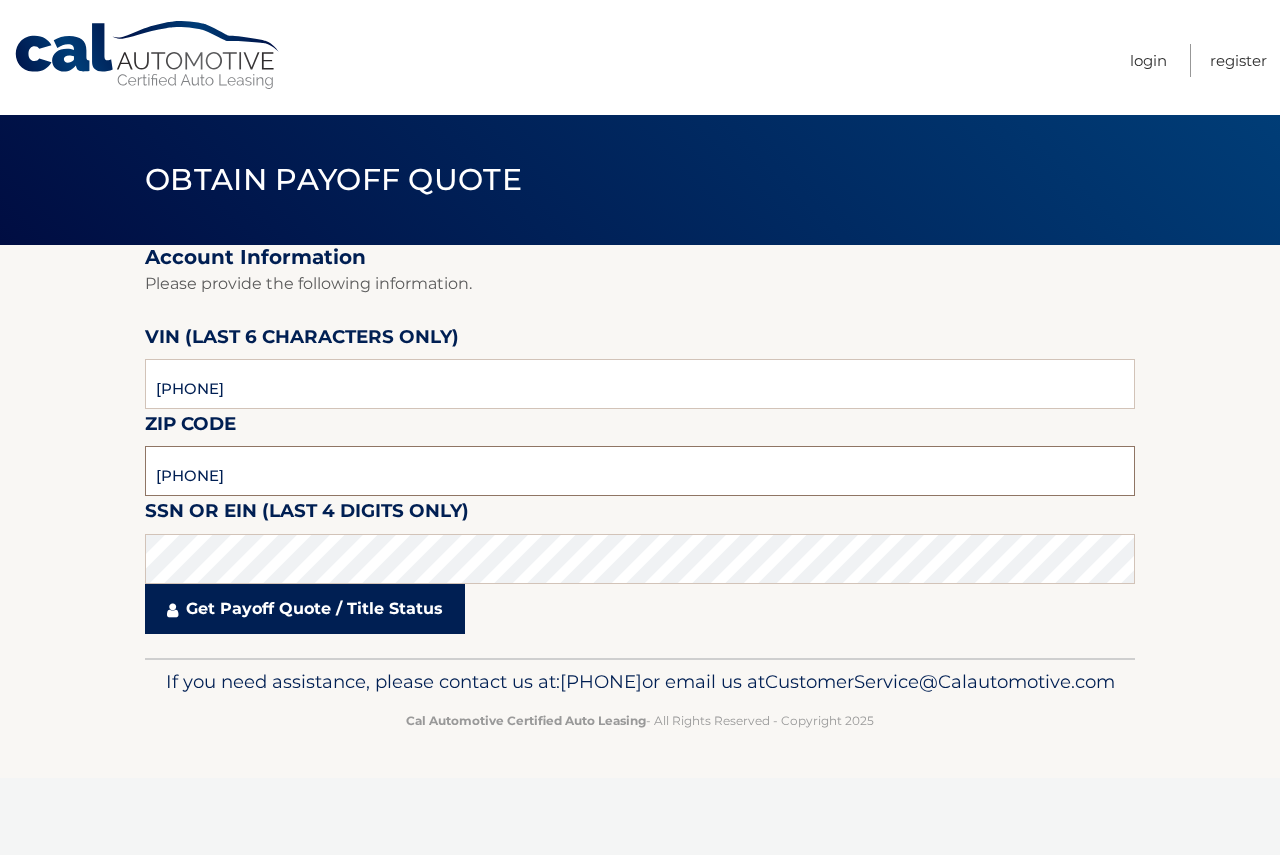 type on "07740" 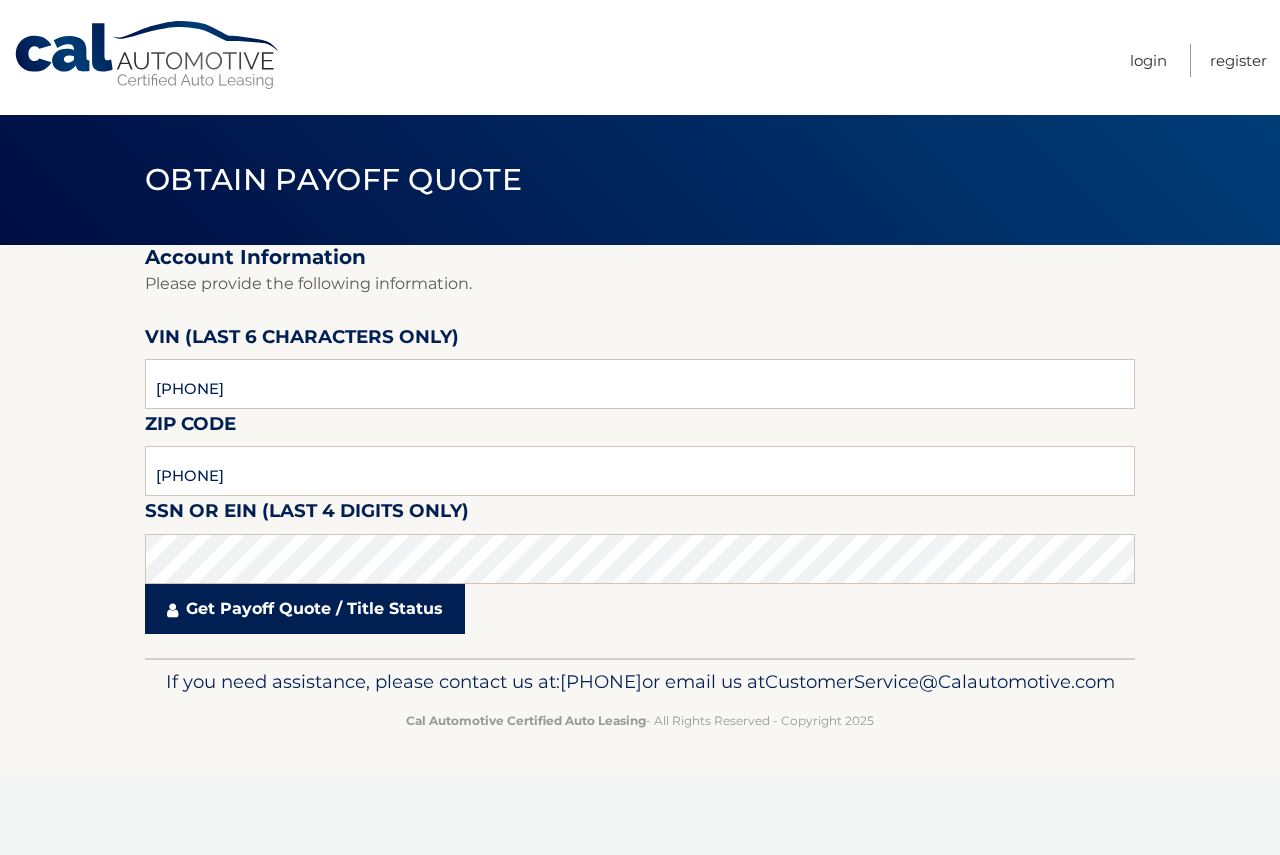 click on "Get Payoff Quote / Title Status" at bounding box center (305, 609) 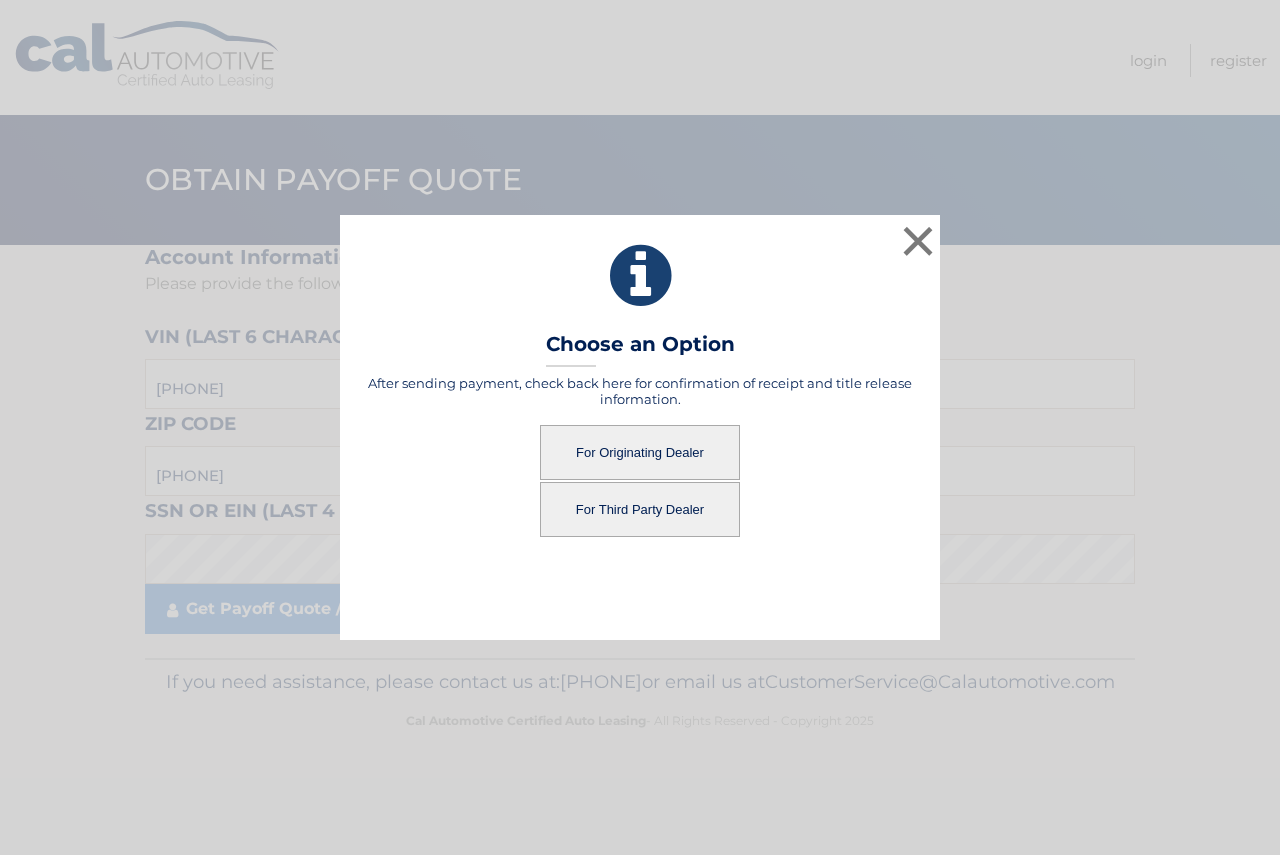 click on "For Originating Dealer" at bounding box center (640, 452) 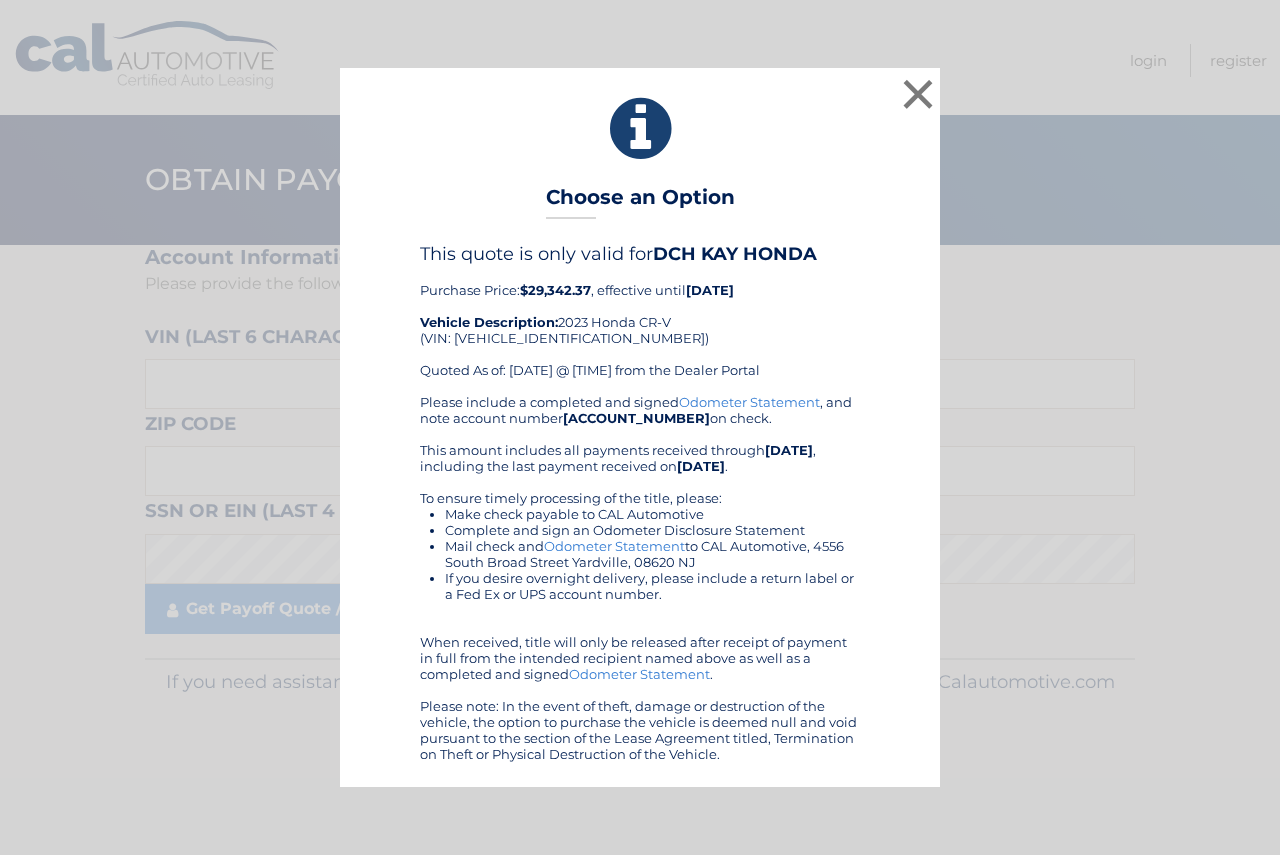 scroll, scrollTop: 0, scrollLeft: 0, axis: both 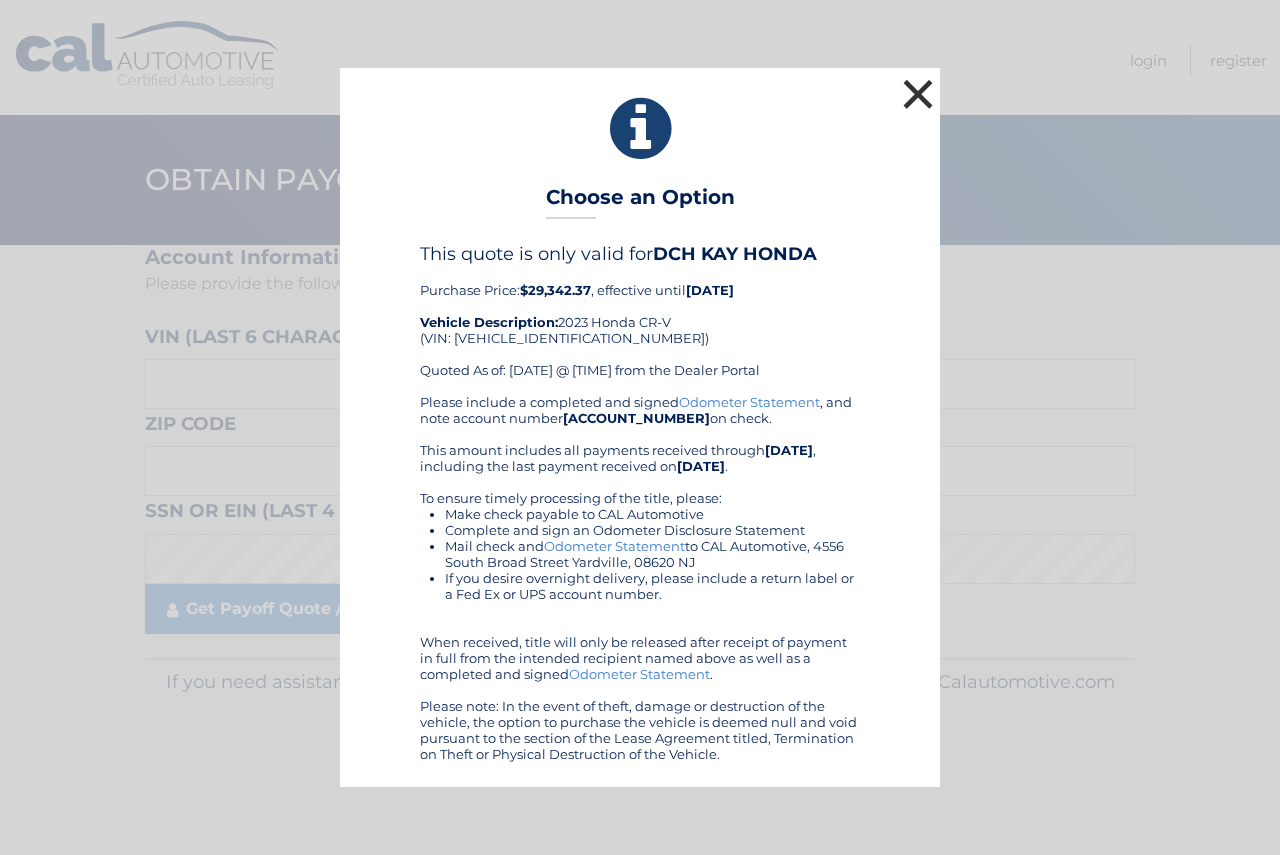 click on "×" at bounding box center [918, 94] 